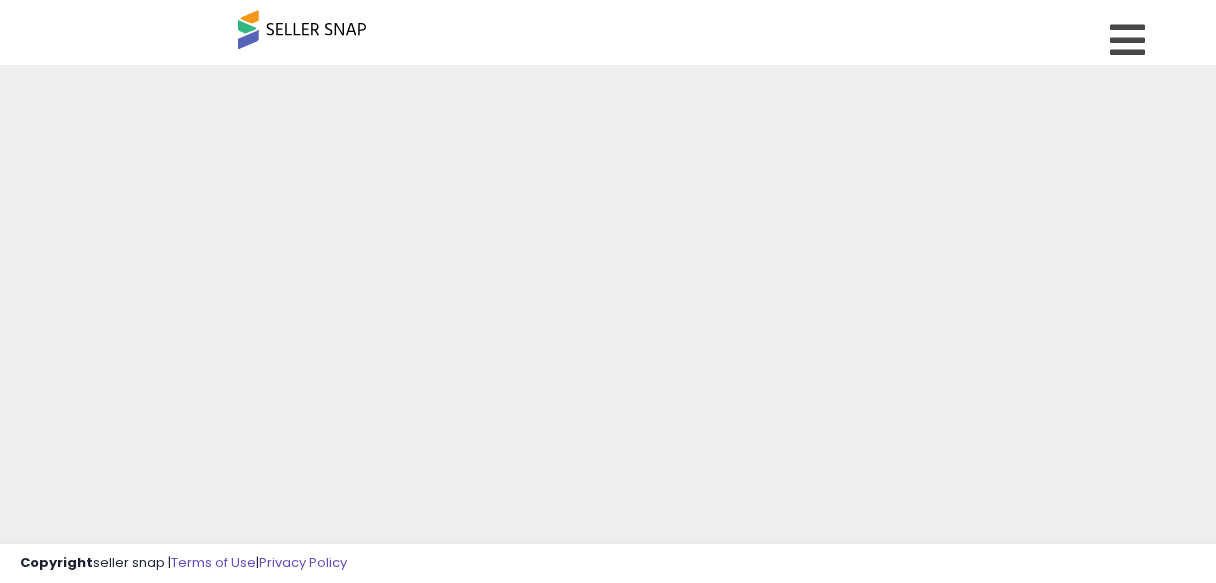 scroll, scrollTop: 0, scrollLeft: 0, axis: both 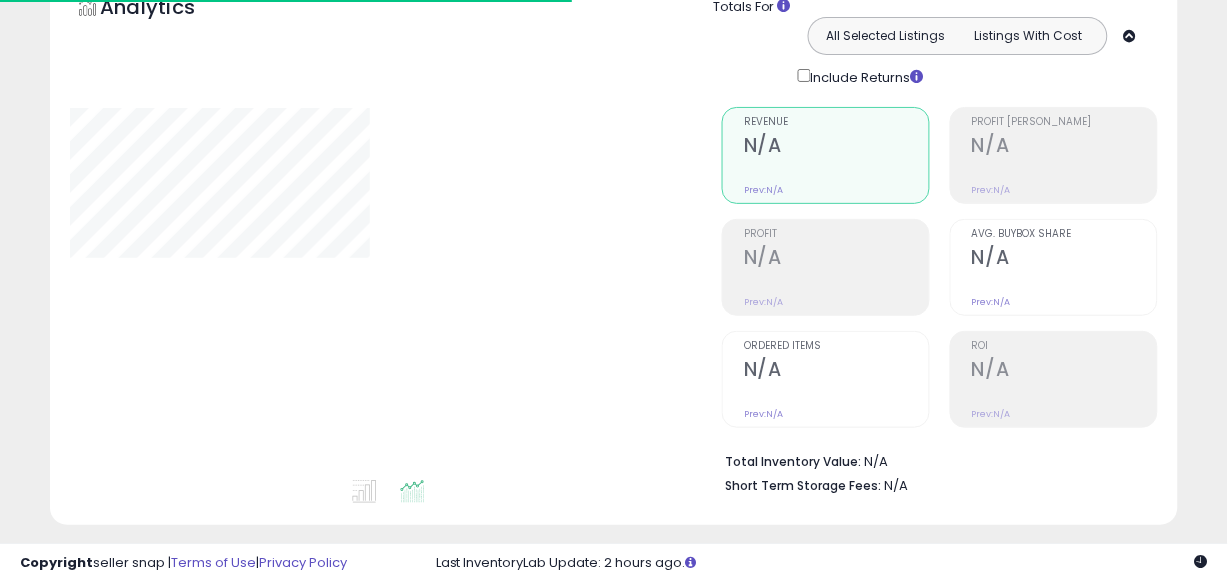 type on "**********" 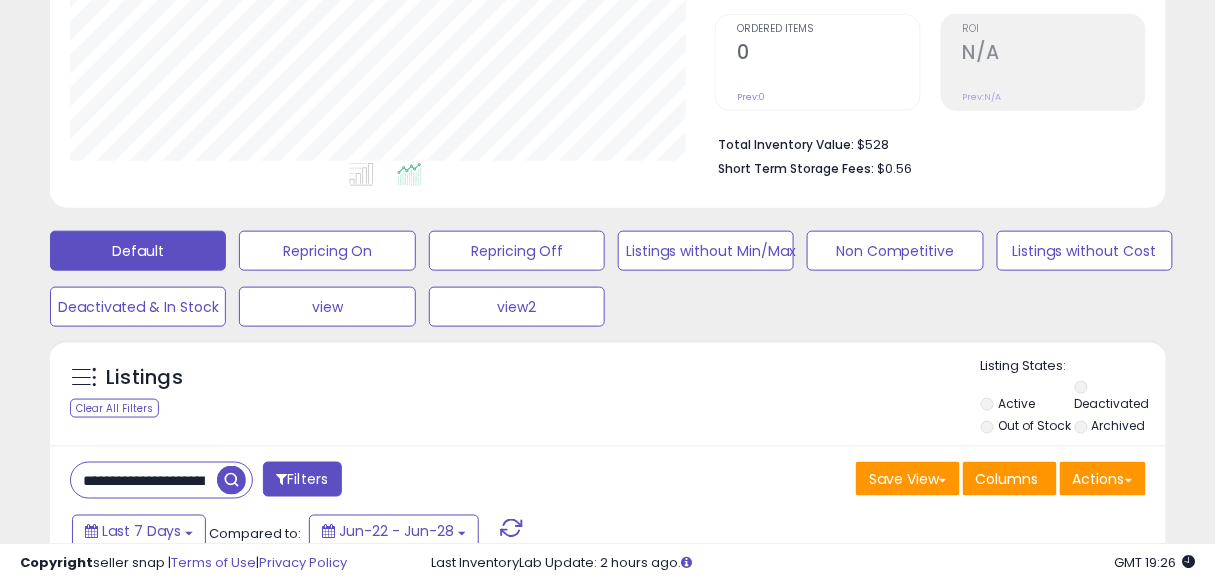 scroll, scrollTop: 432, scrollLeft: 0, axis: vertical 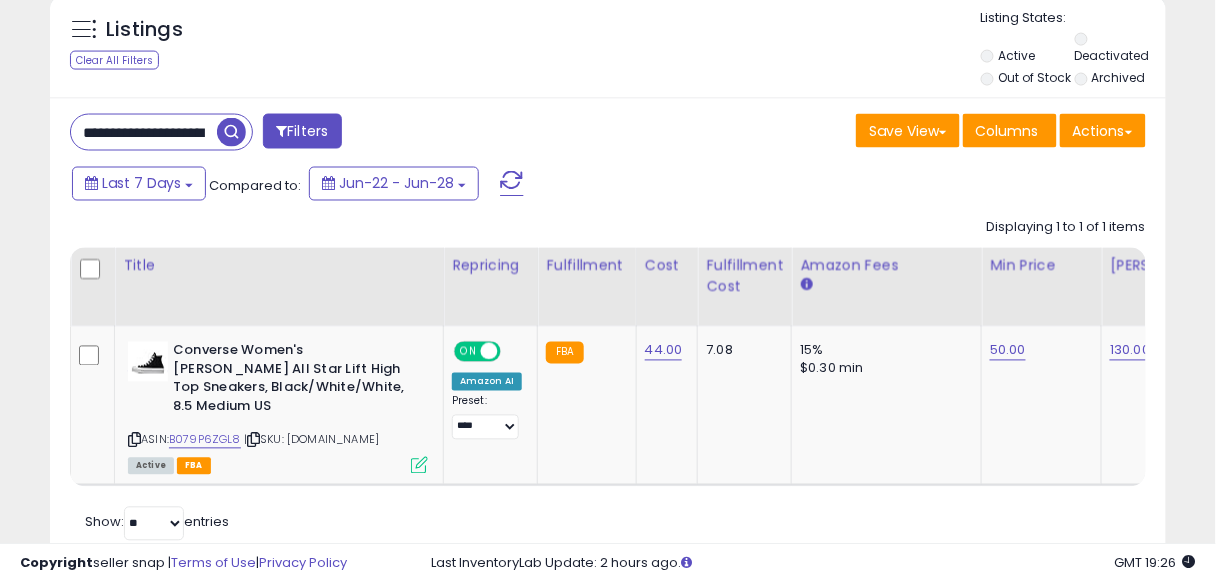 click on "**********" at bounding box center (144, 132) 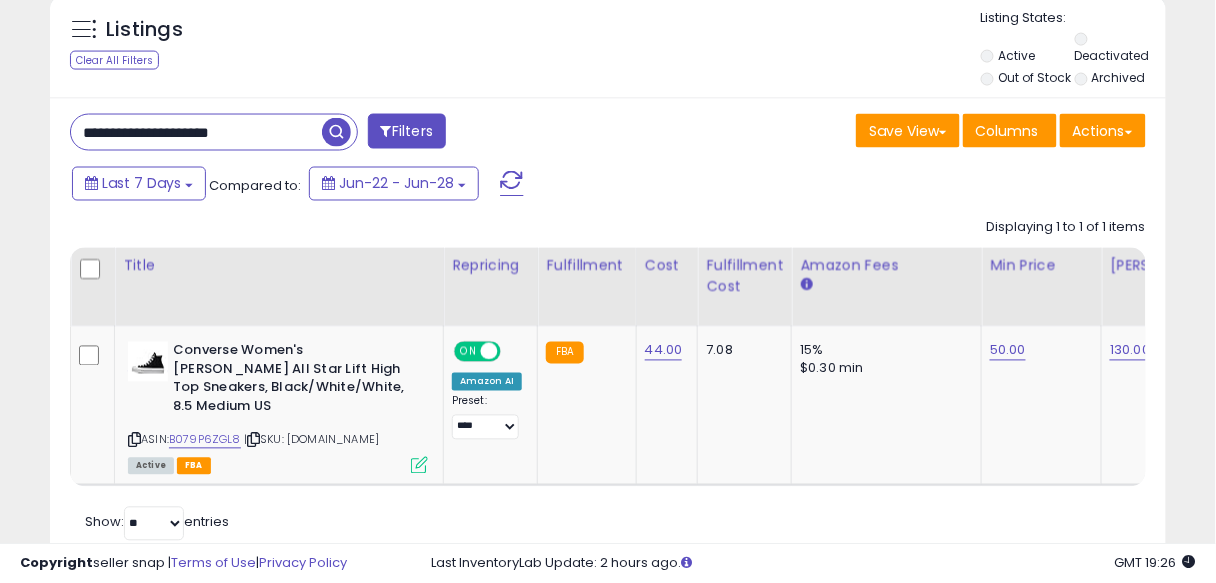 click on "**********" at bounding box center (196, 132) 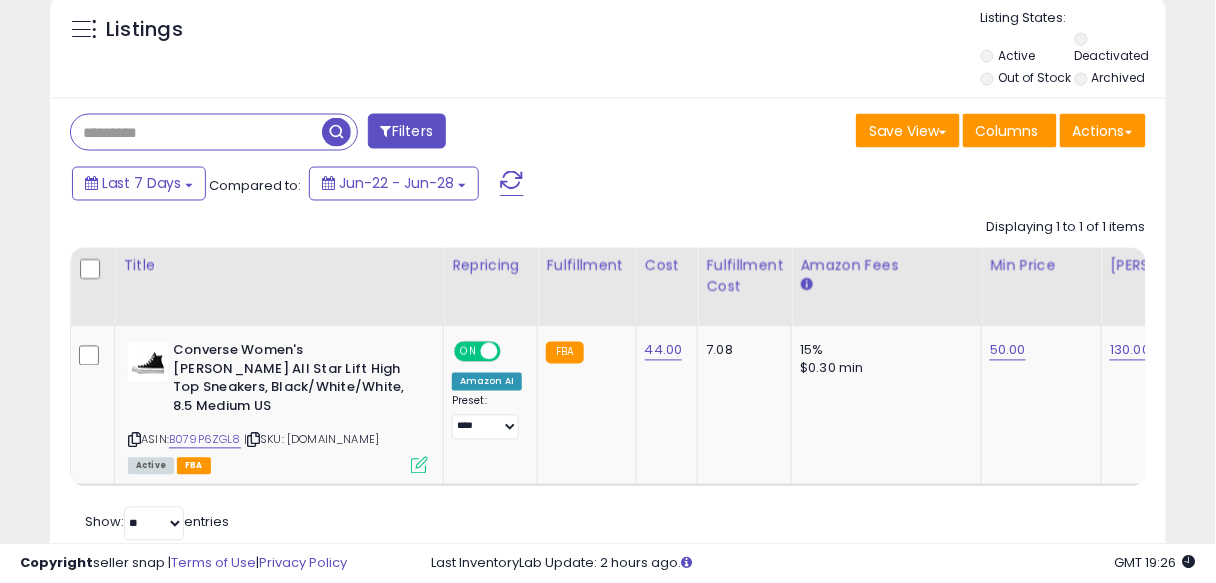 type 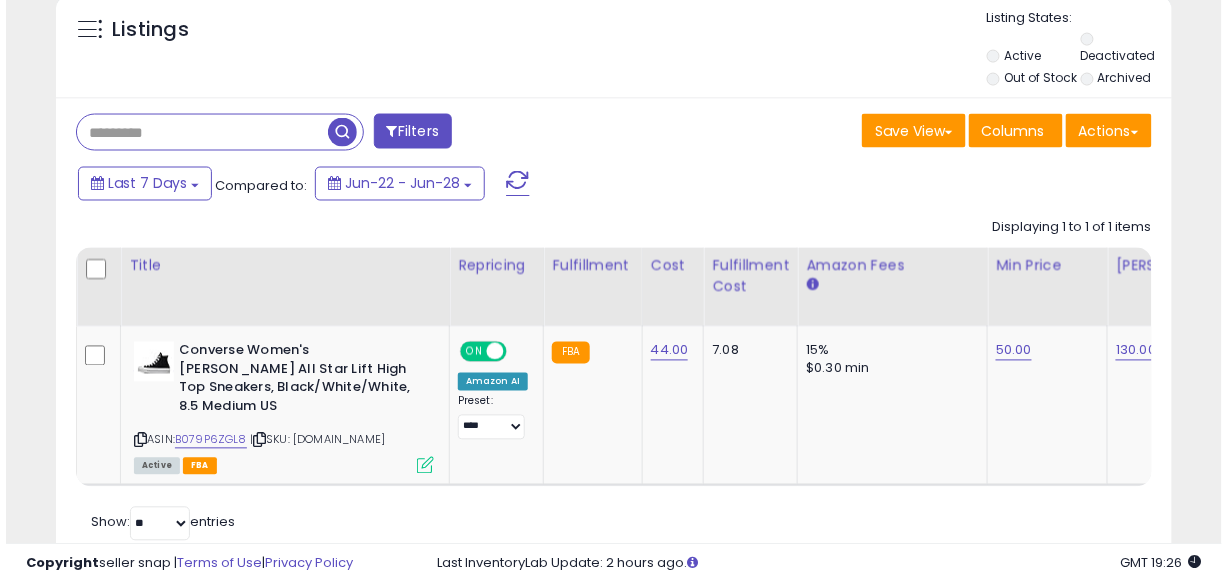 scroll, scrollTop: 674, scrollLeft: 0, axis: vertical 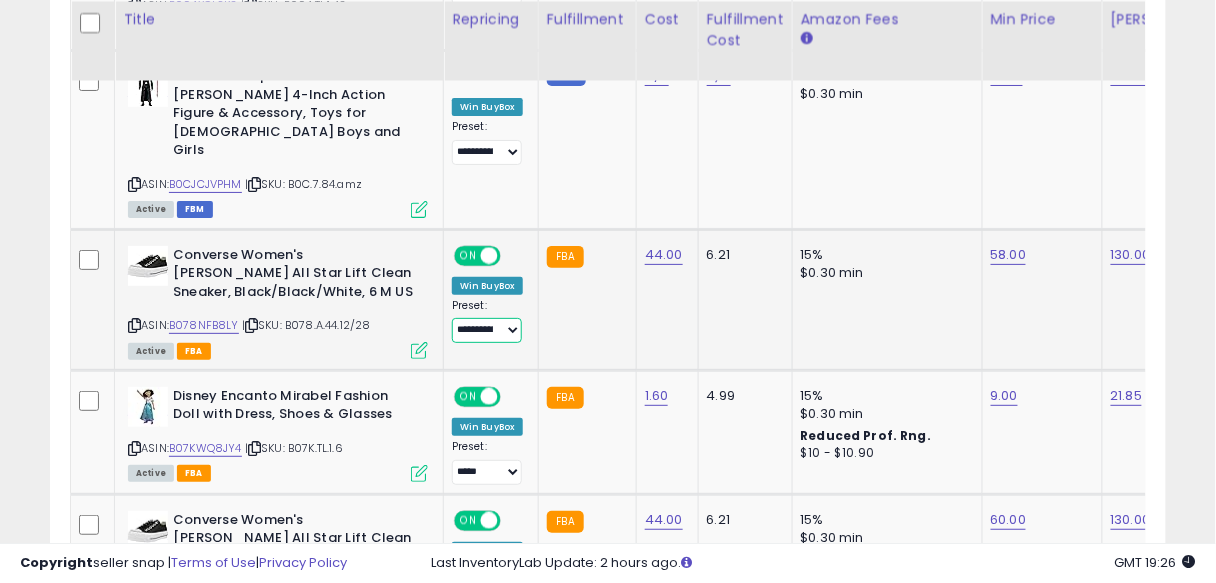 click on "**********" at bounding box center [487, 330] 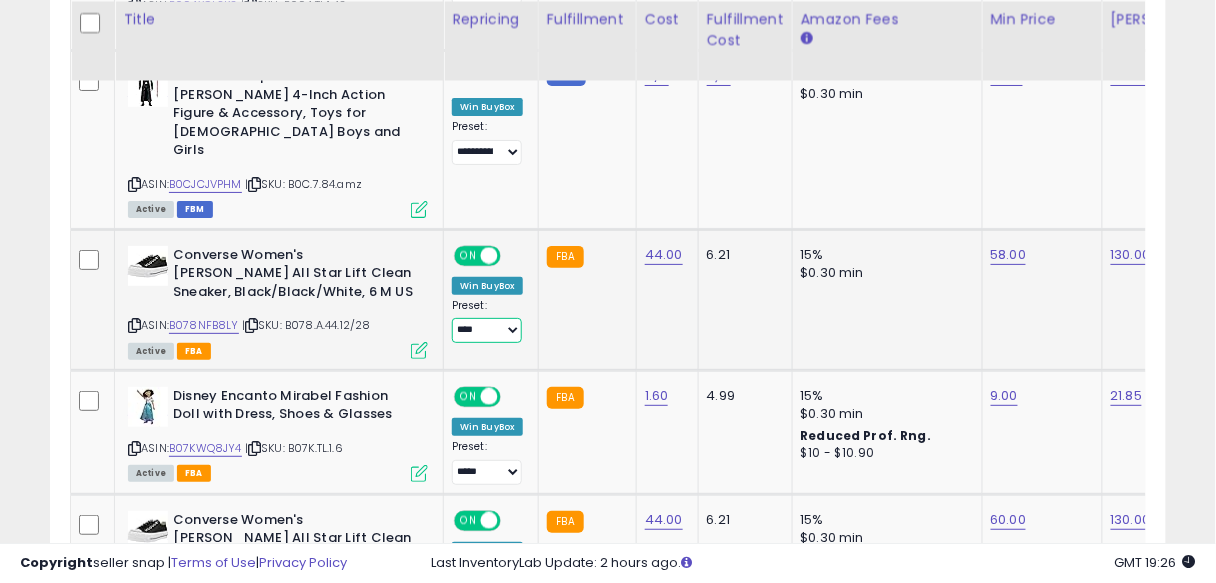 click on "**********" at bounding box center [487, 330] 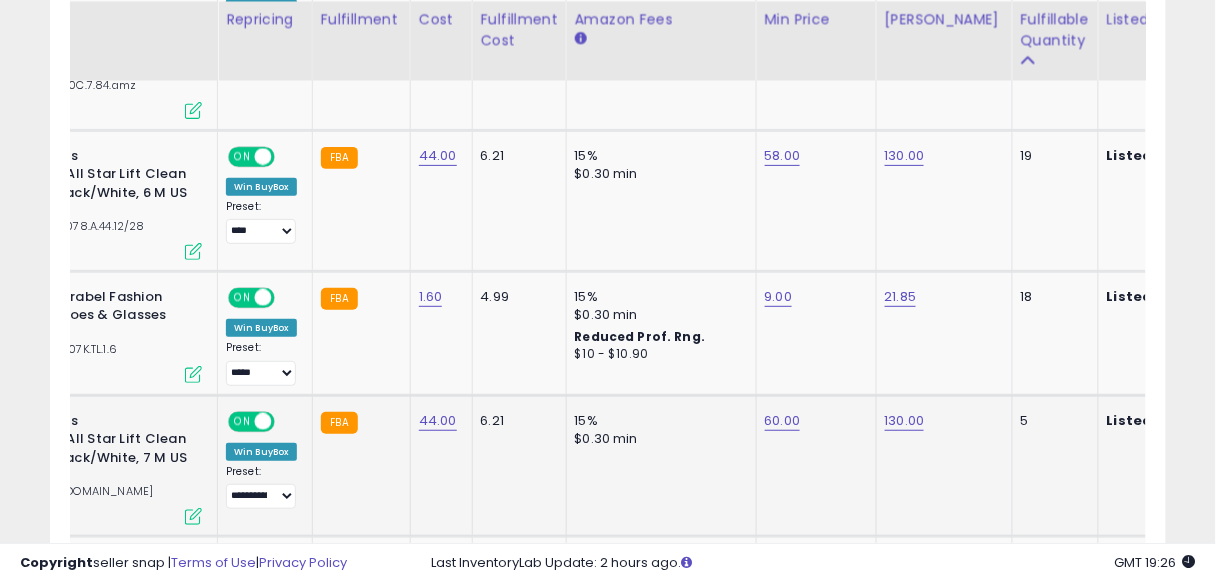 click on "**********" at bounding box center [261, 487] 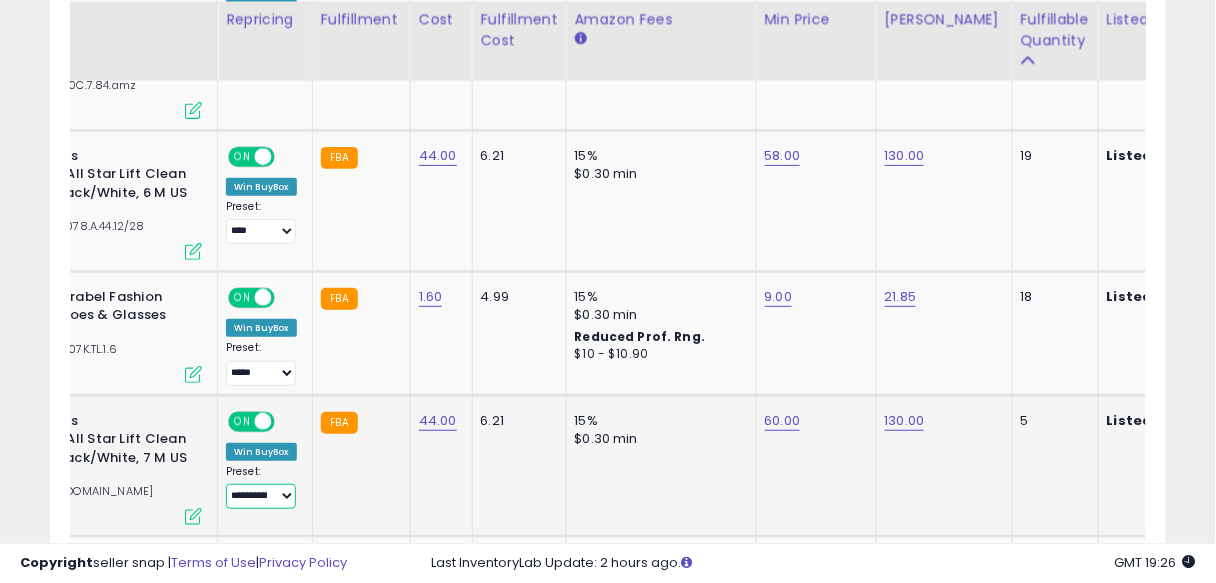 click on "**********" at bounding box center [261, 496] 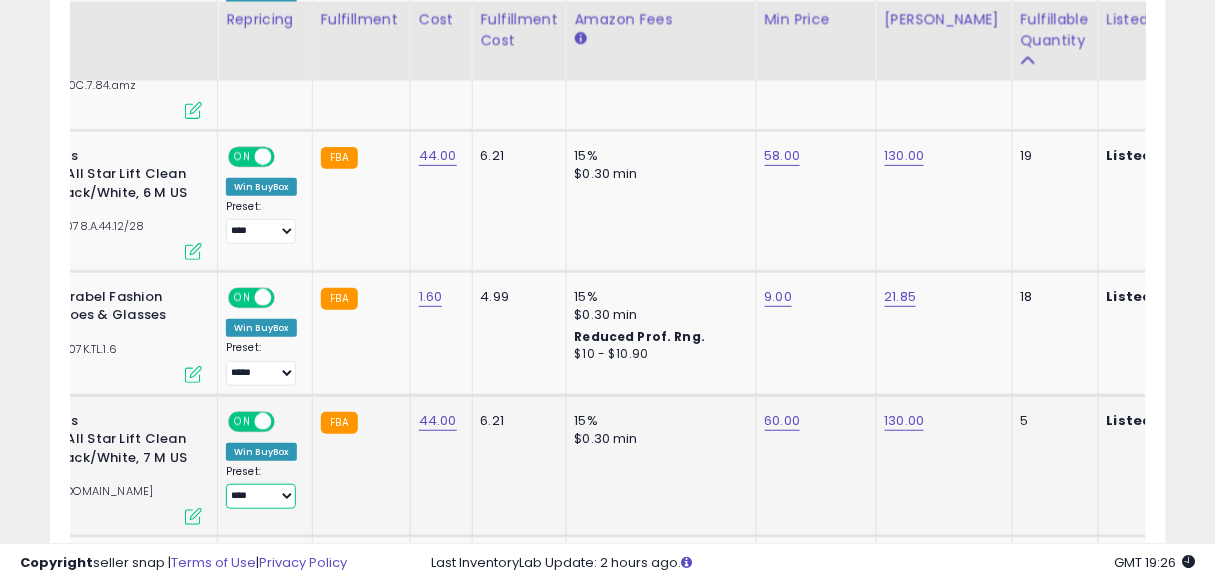 click on "**********" at bounding box center [261, 496] 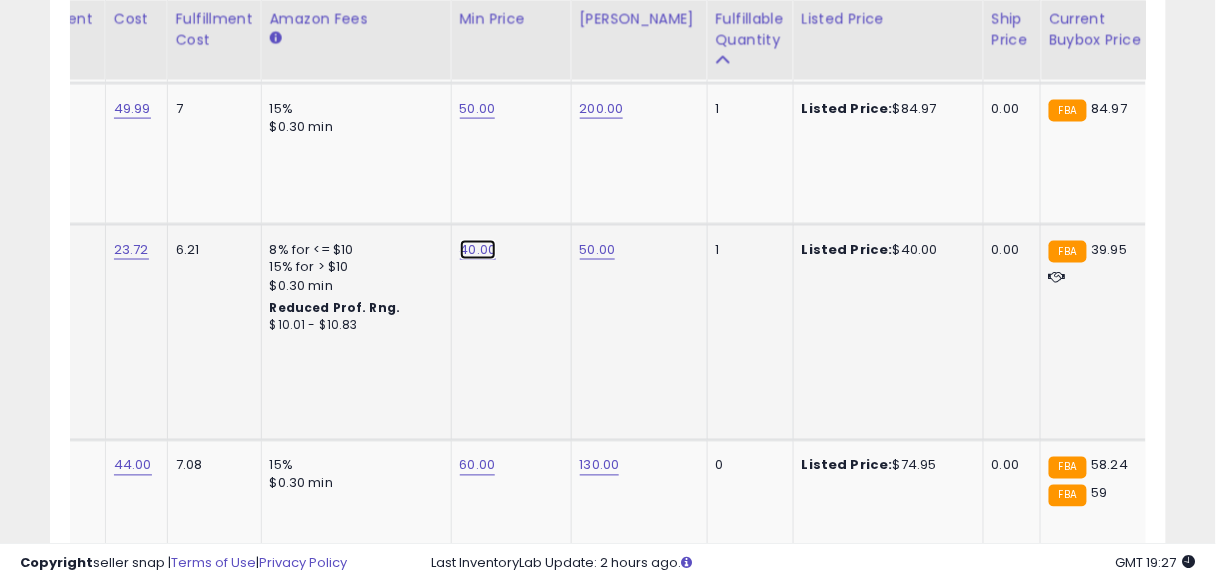 click on "40.00" at bounding box center (474, -1454) 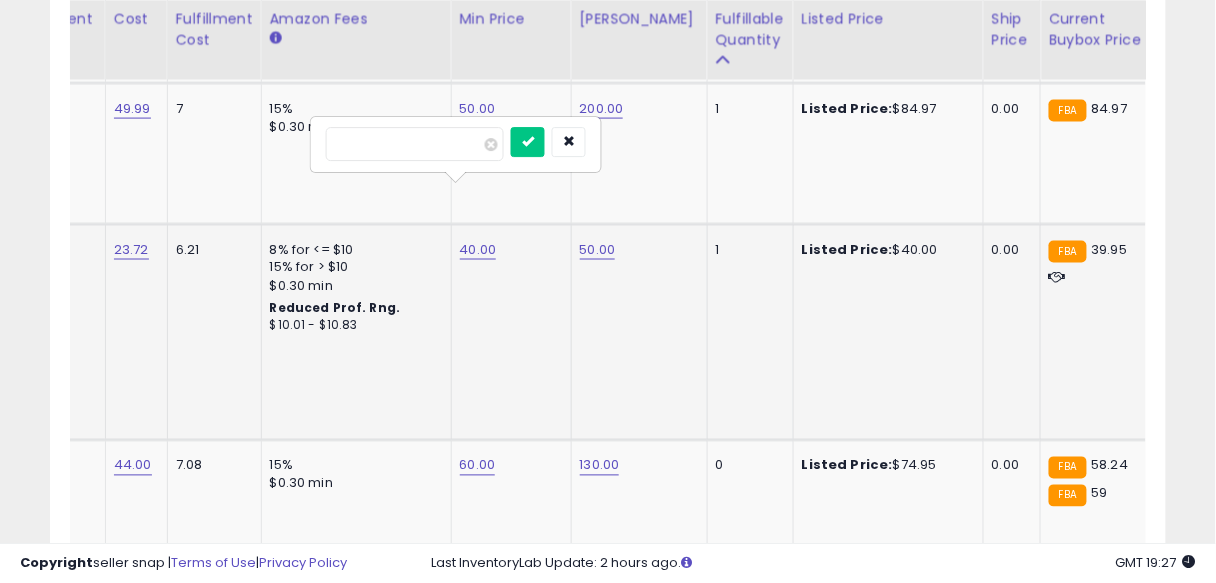 type on "*" 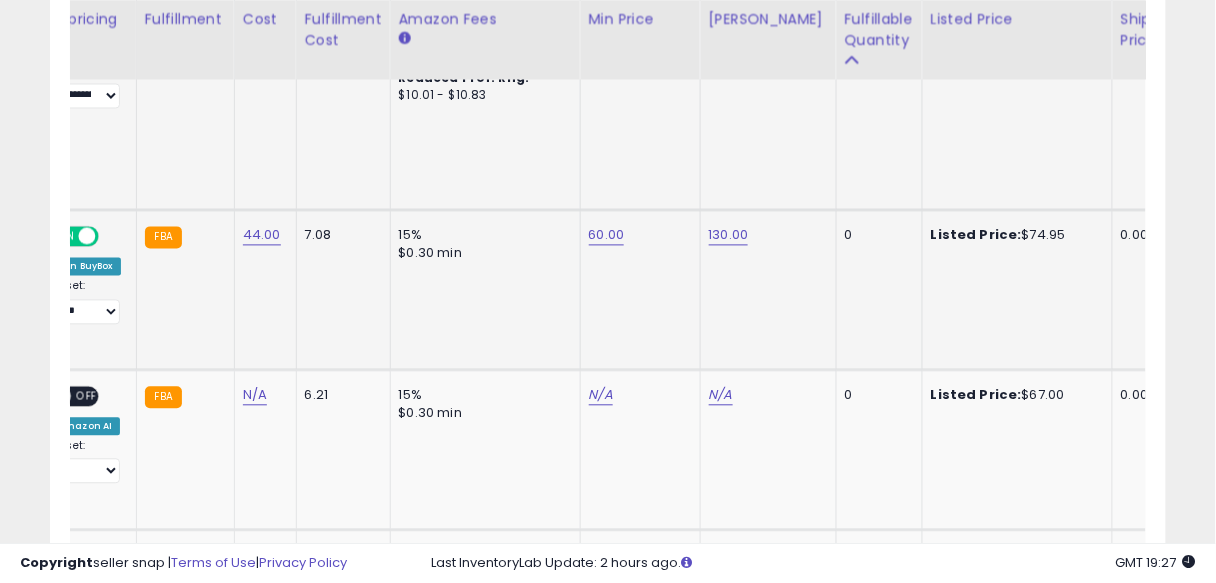 click on "60.00" at bounding box center (637, 236) 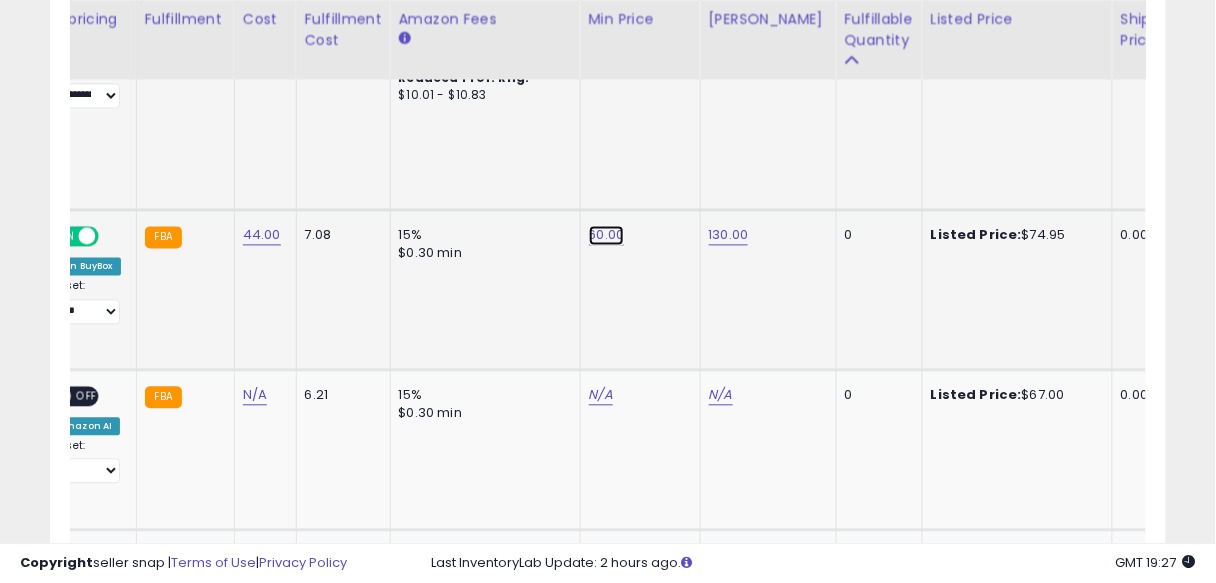 click on "60.00" at bounding box center [603, -1684] 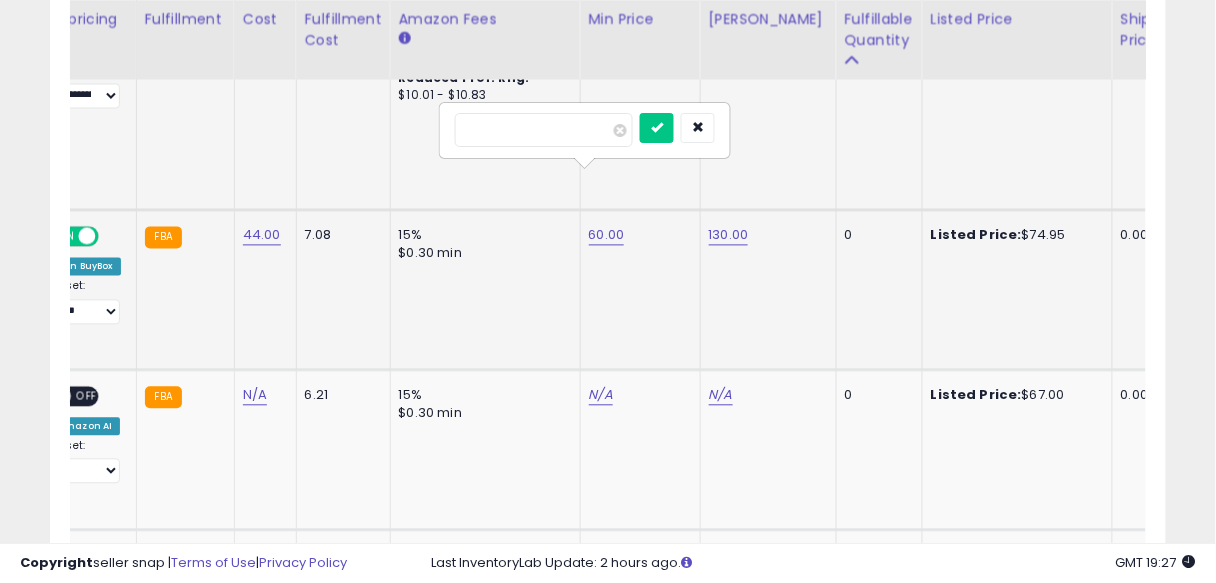 type on "*" 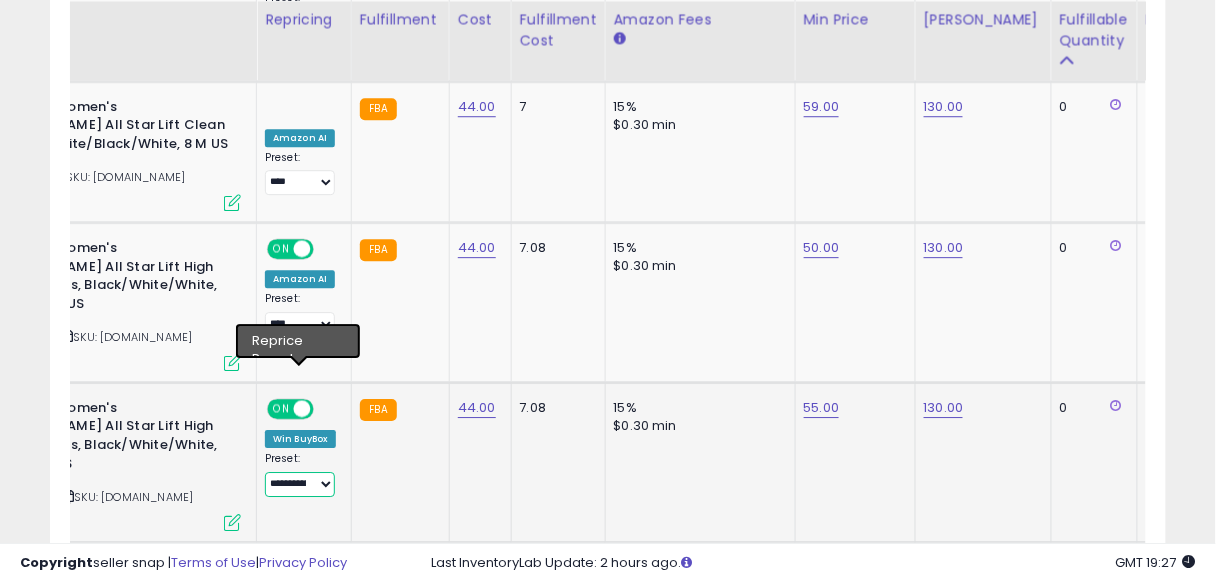 click on "**********" at bounding box center [300, 484] 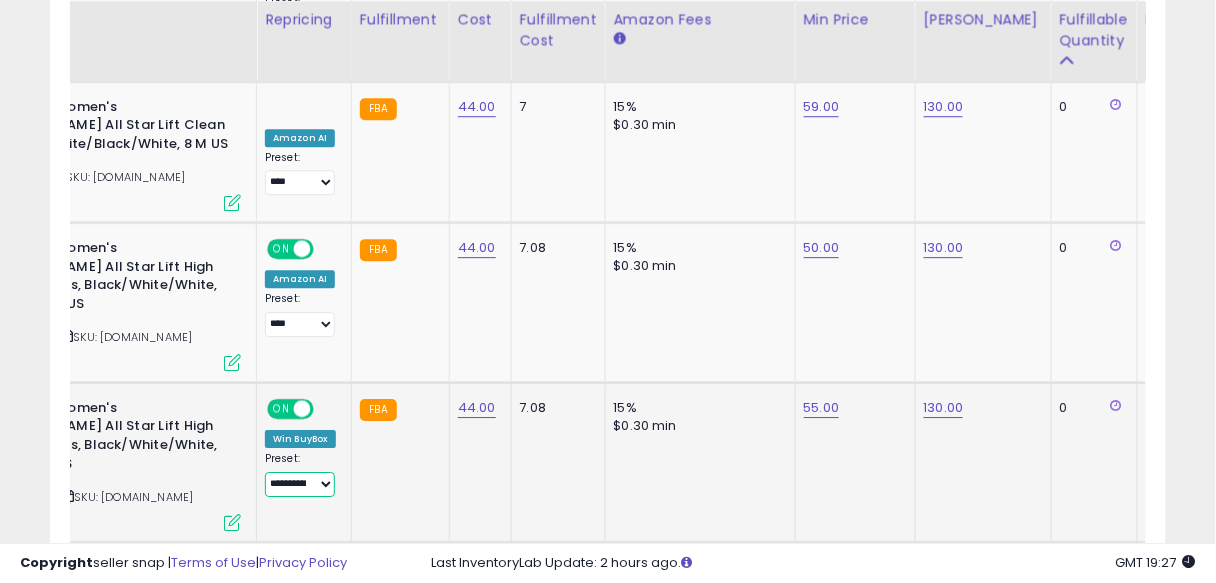 select on "****" 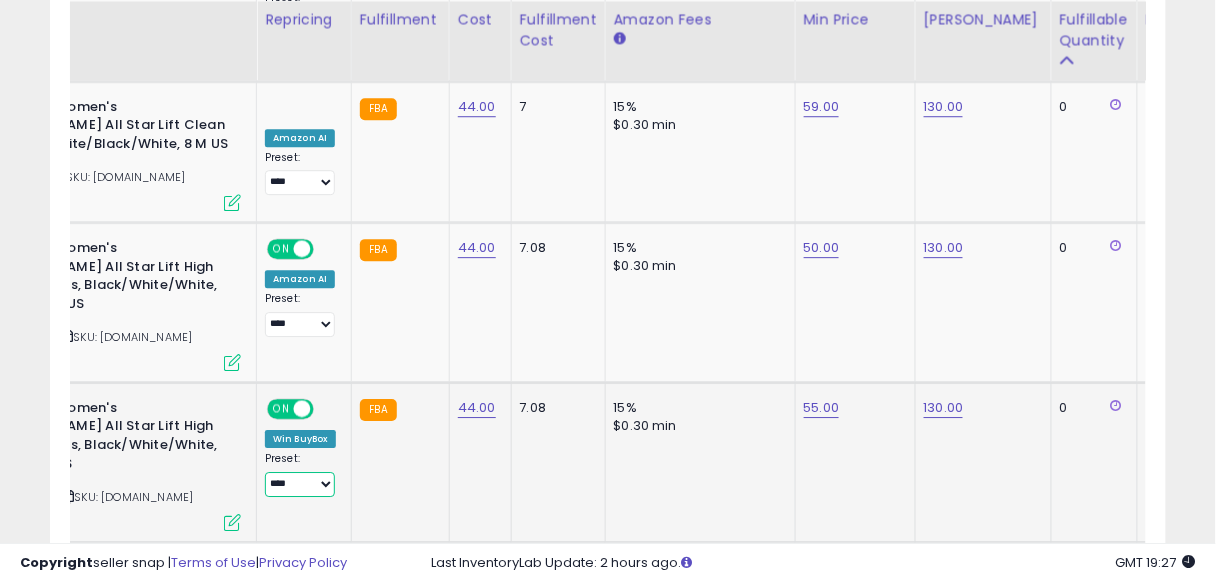 click on "**********" at bounding box center (300, 484) 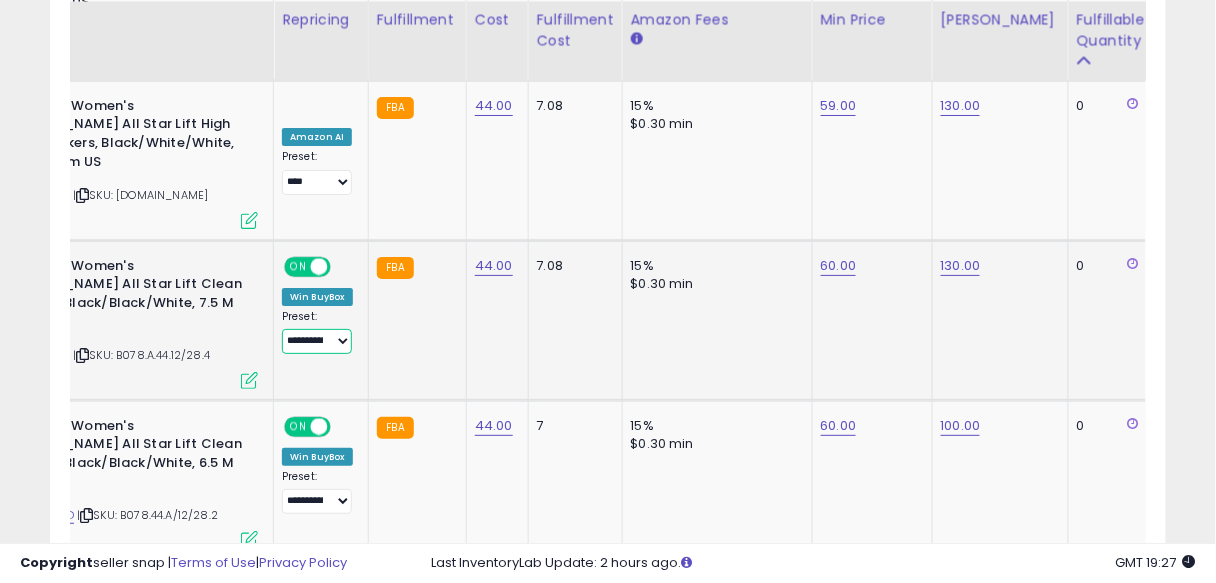 click on "**********" at bounding box center [317, 341] 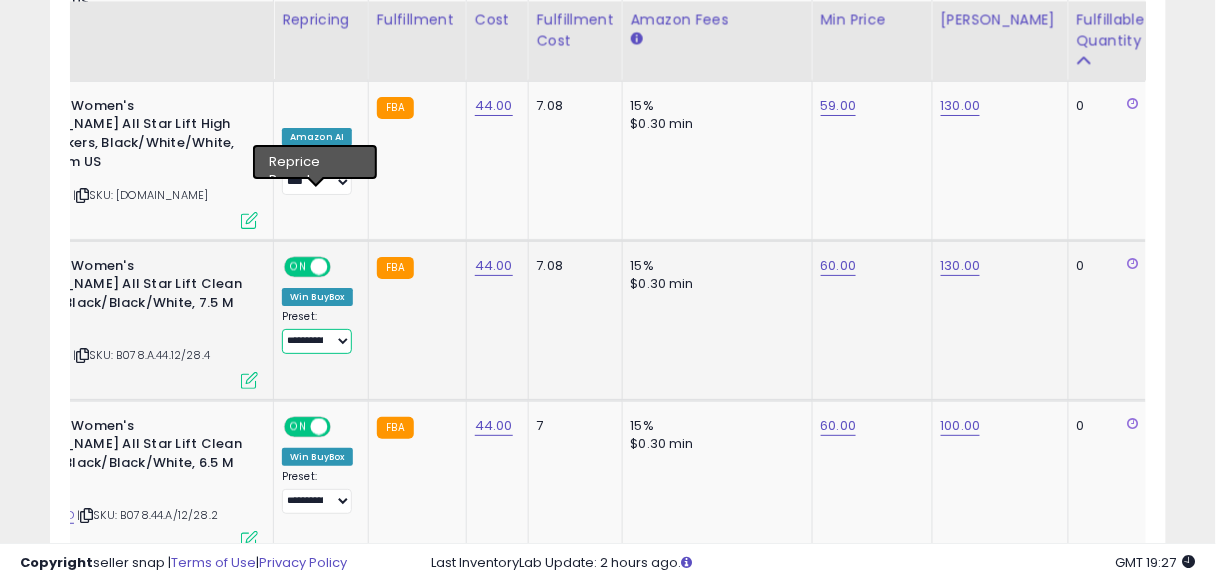 select on "****" 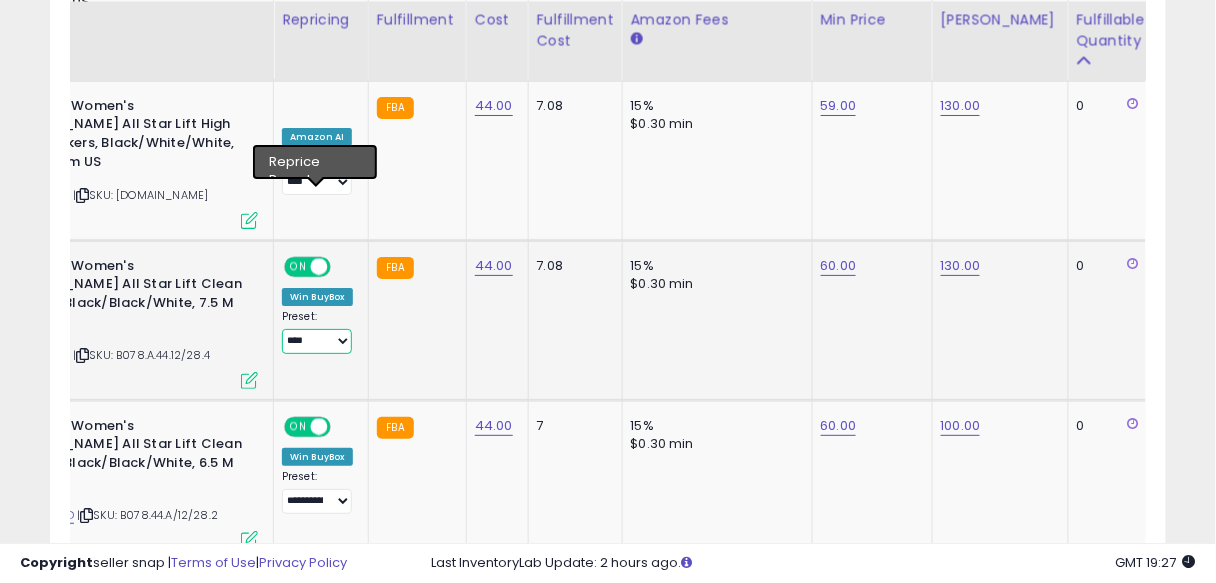 click on "**********" at bounding box center (317, 341) 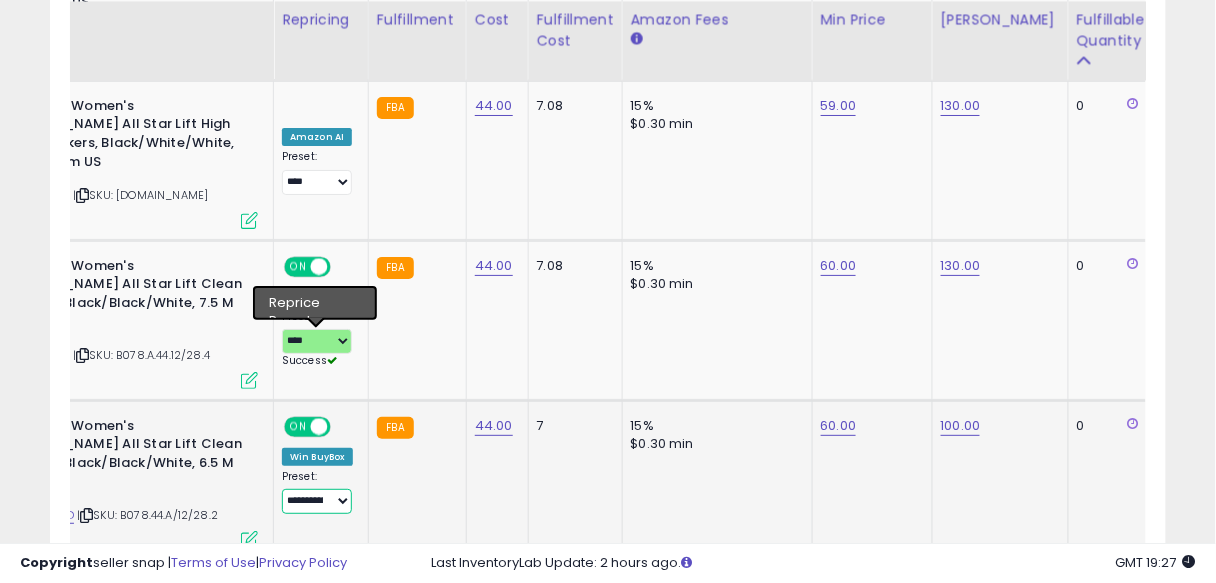 click on "**********" at bounding box center (317, 501) 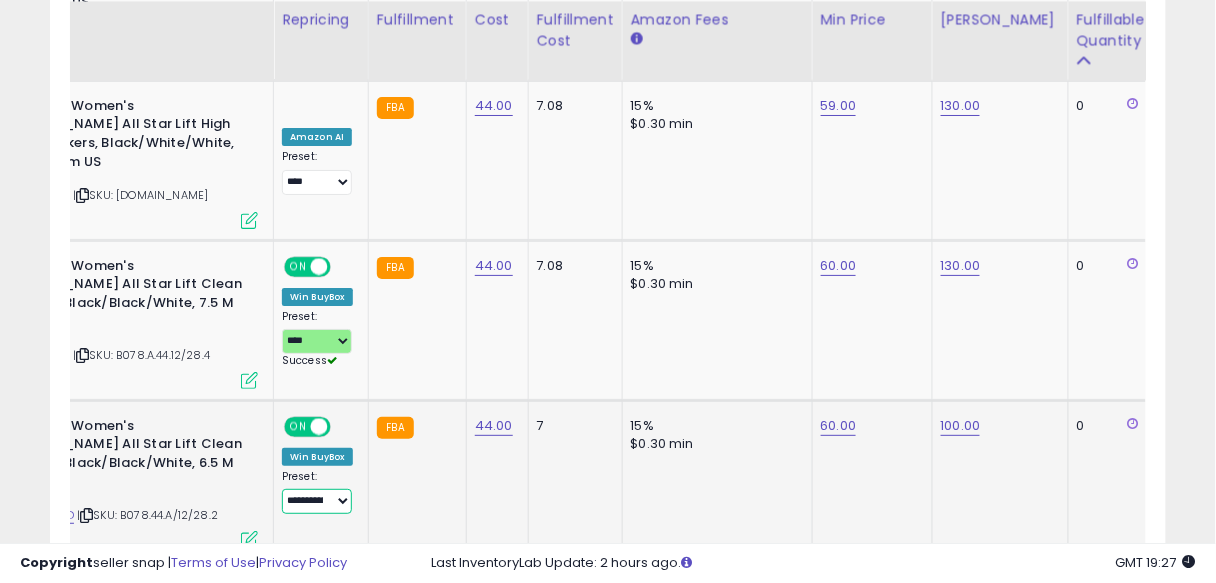 select on "****" 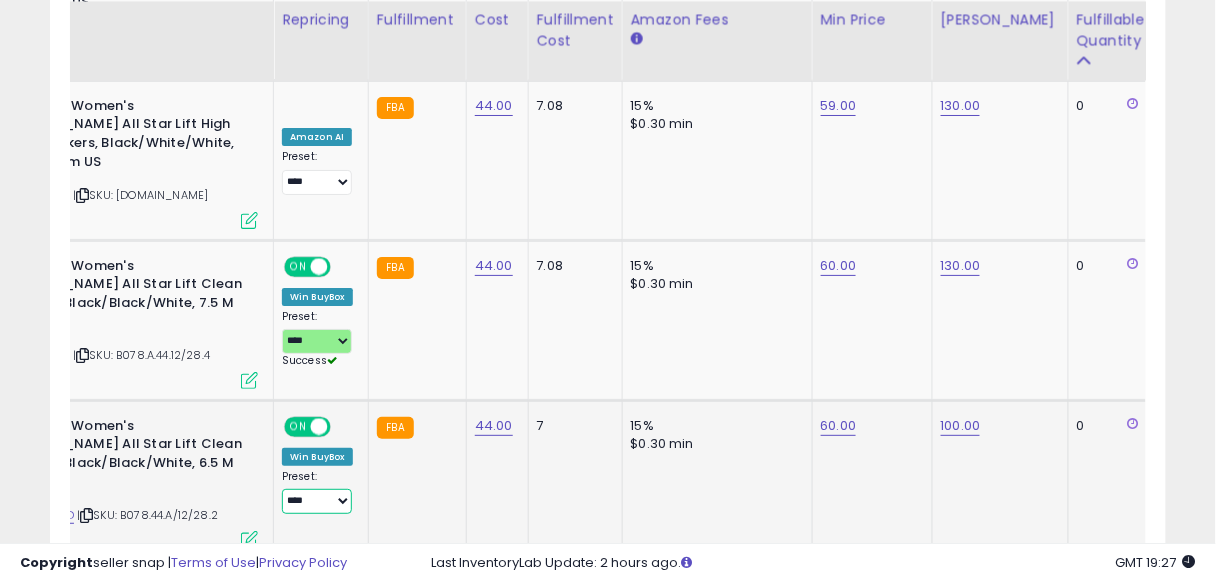 click on "**********" at bounding box center [317, 501] 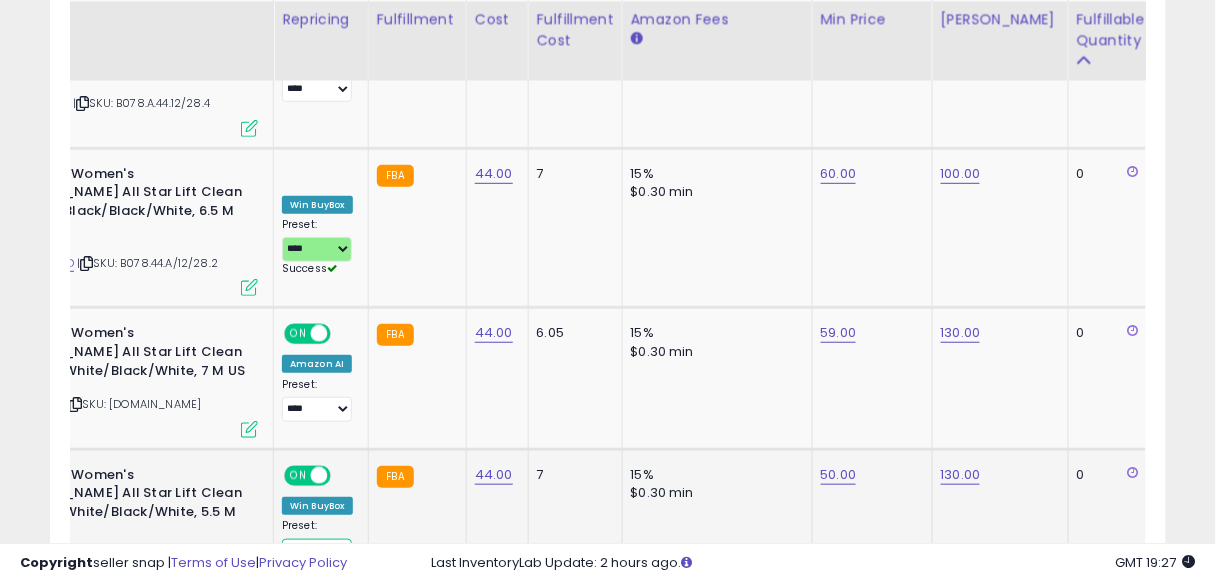 click on "**********" at bounding box center (317, 551) 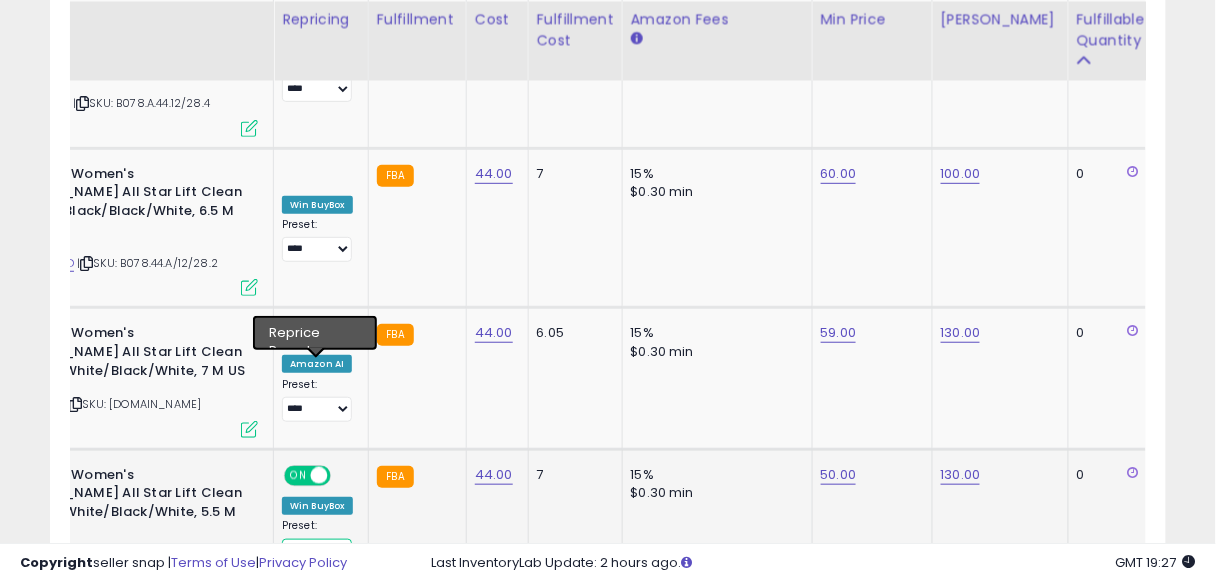 select on "****" 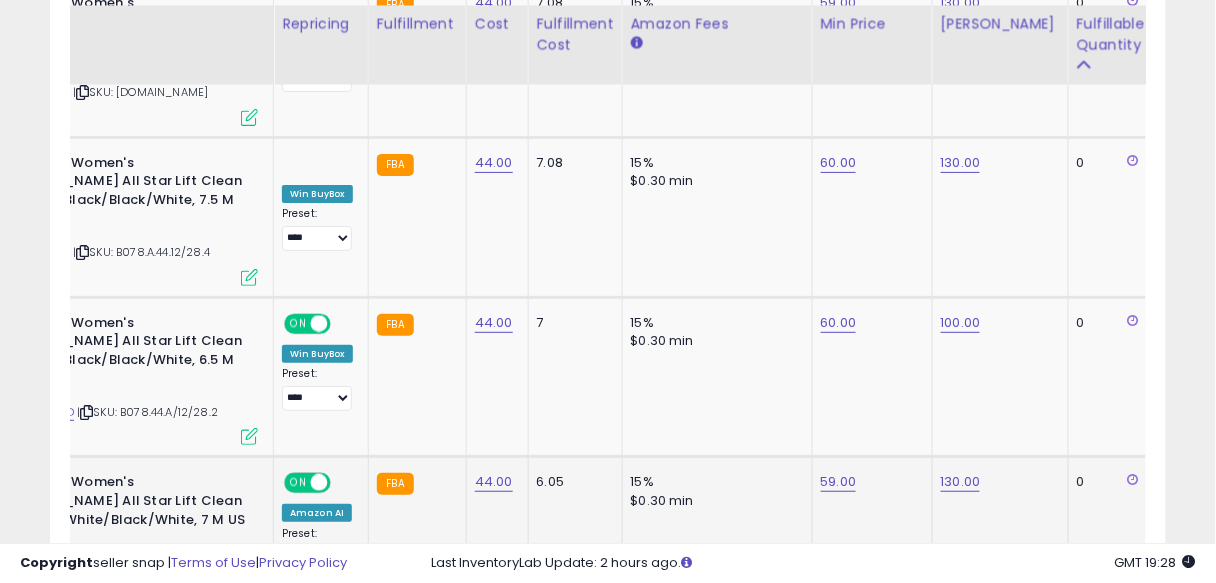 scroll, scrollTop: 3819, scrollLeft: 0, axis: vertical 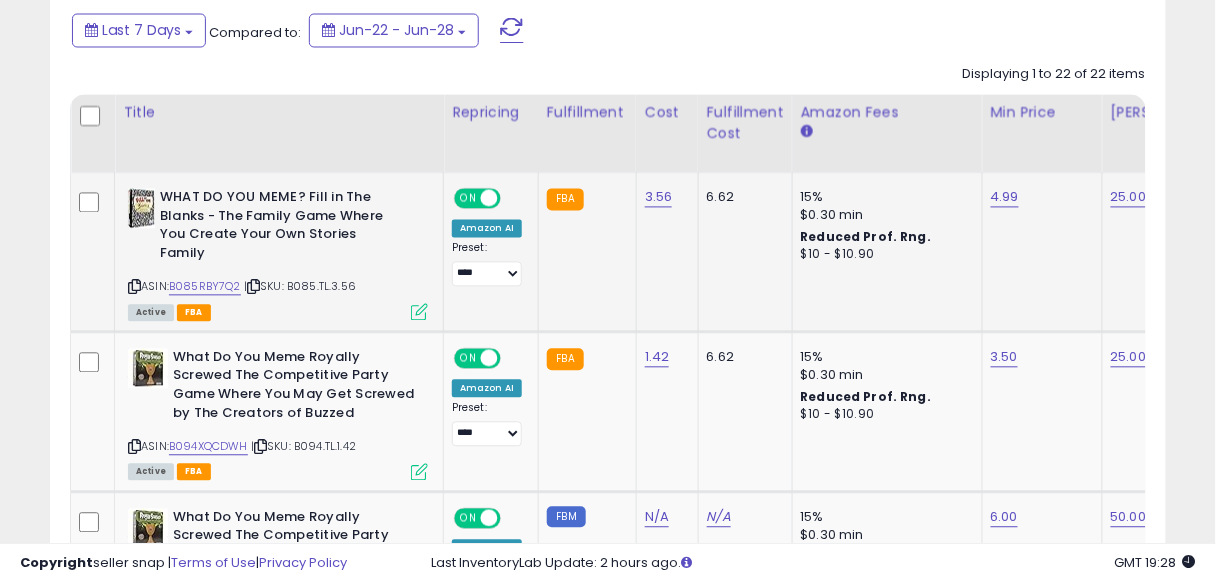 click at bounding box center (134, 287) 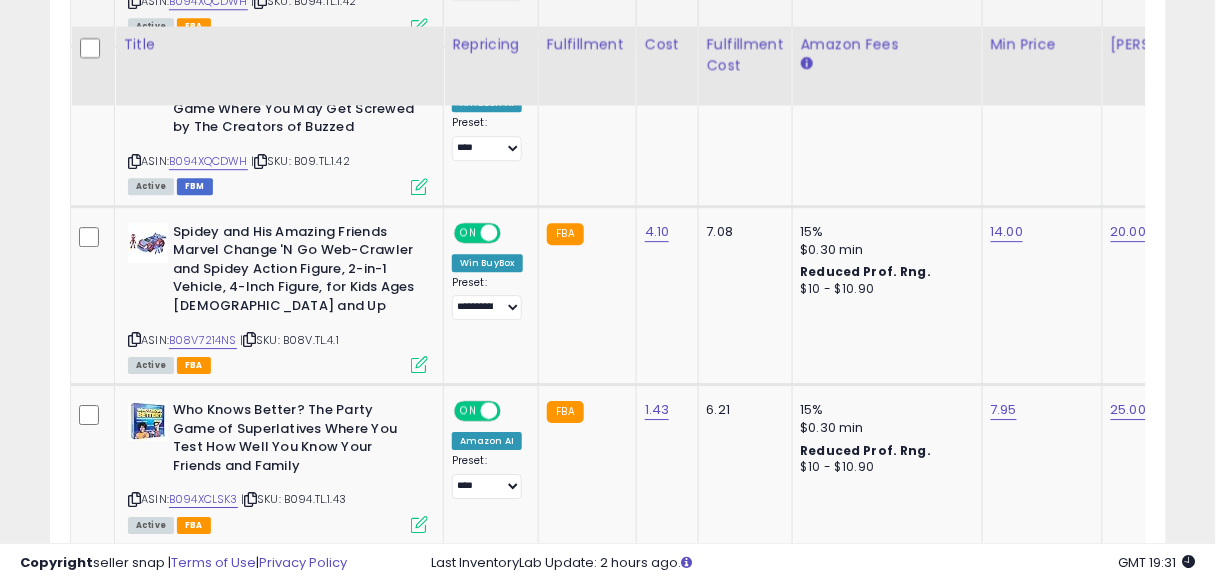 scroll, scrollTop: 1403, scrollLeft: 0, axis: vertical 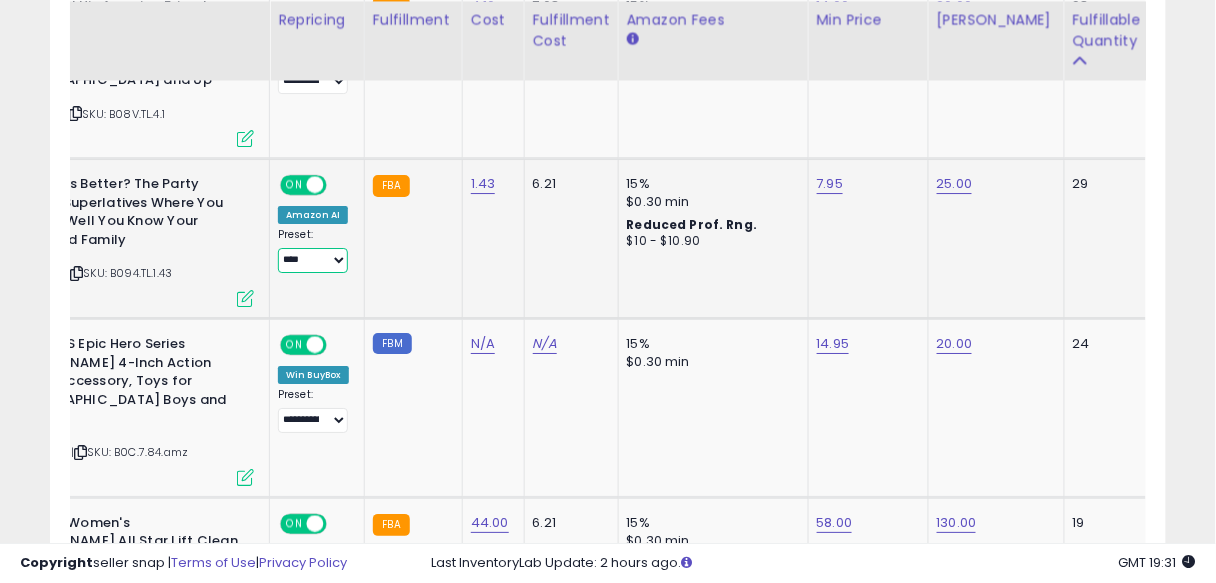click on "**********" at bounding box center [313, 260] 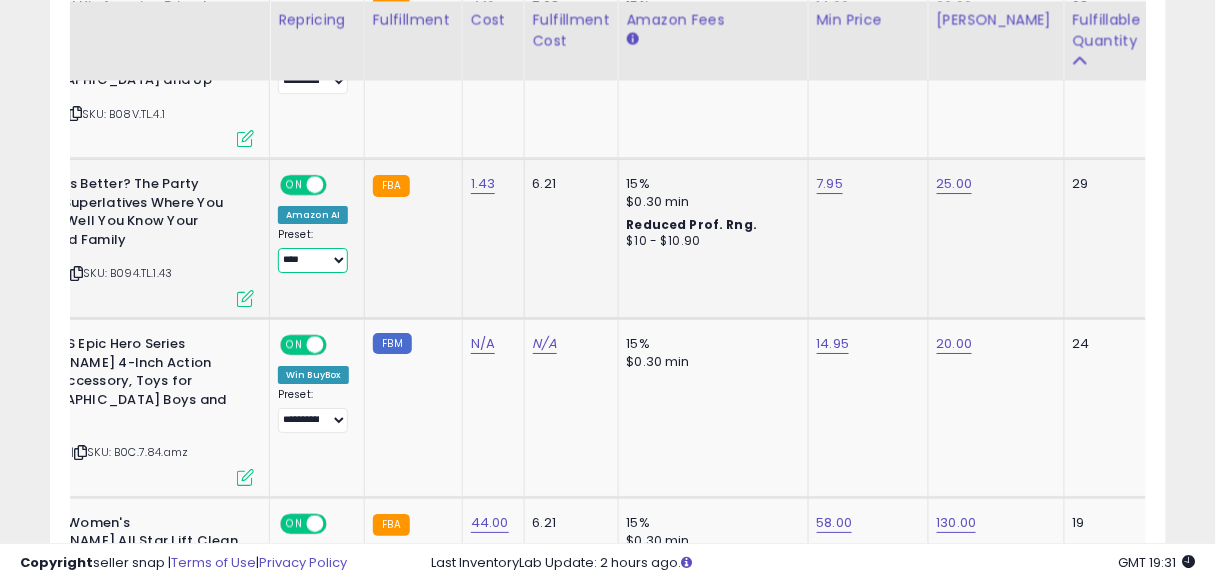 select on "**********" 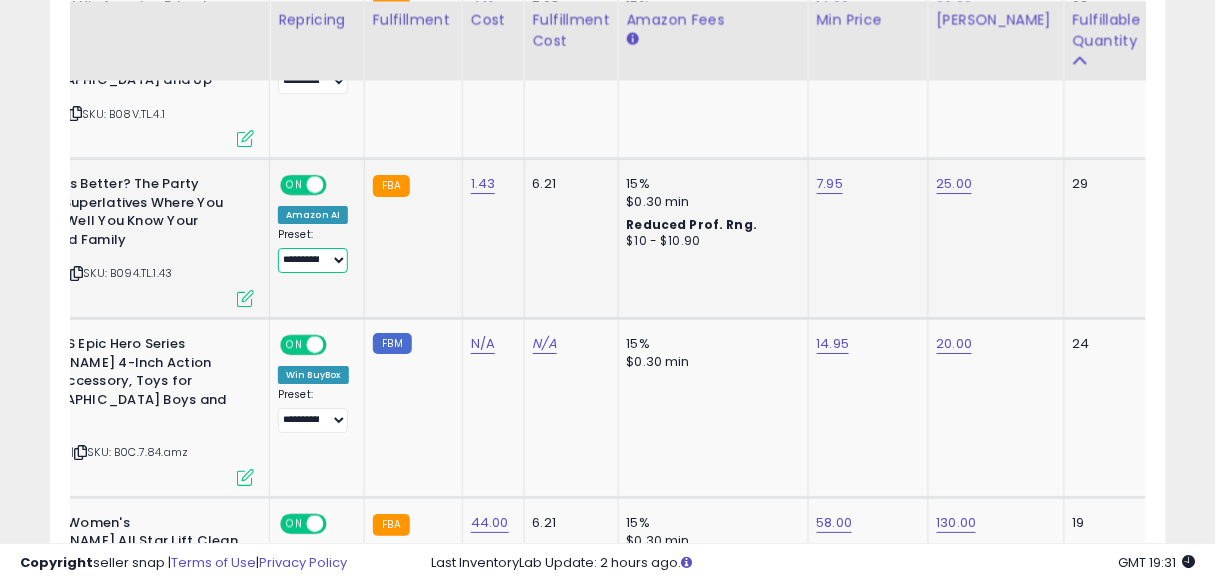 click on "**********" at bounding box center (313, 260) 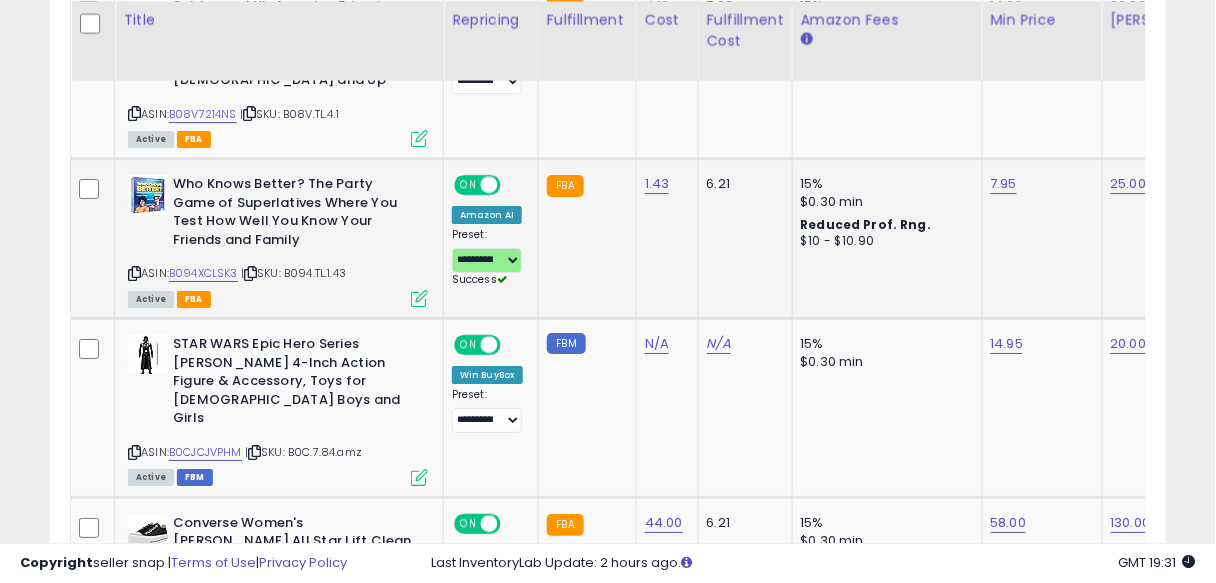 click on "Who Knows Better? The Party Game of Superlatives Where You Test How Well You Know Your Friends and Family  ASIN:  B094XCLSK3    |   SKU: B094.TL.1.43 Active FBA" at bounding box center (275, 240) 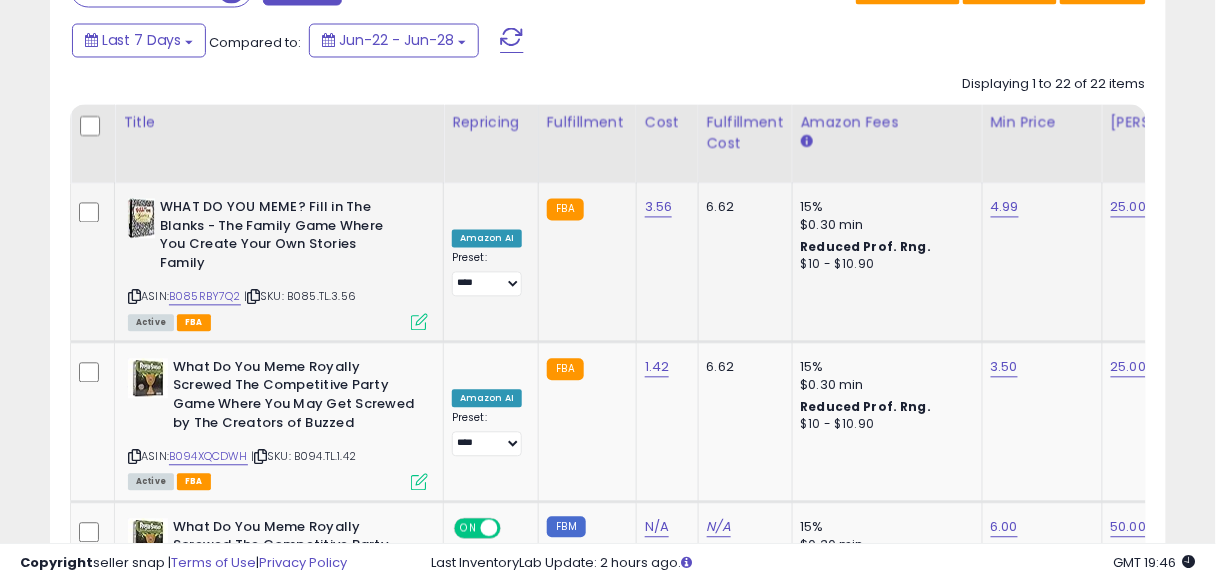 scroll, scrollTop: 871, scrollLeft: 0, axis: vertical 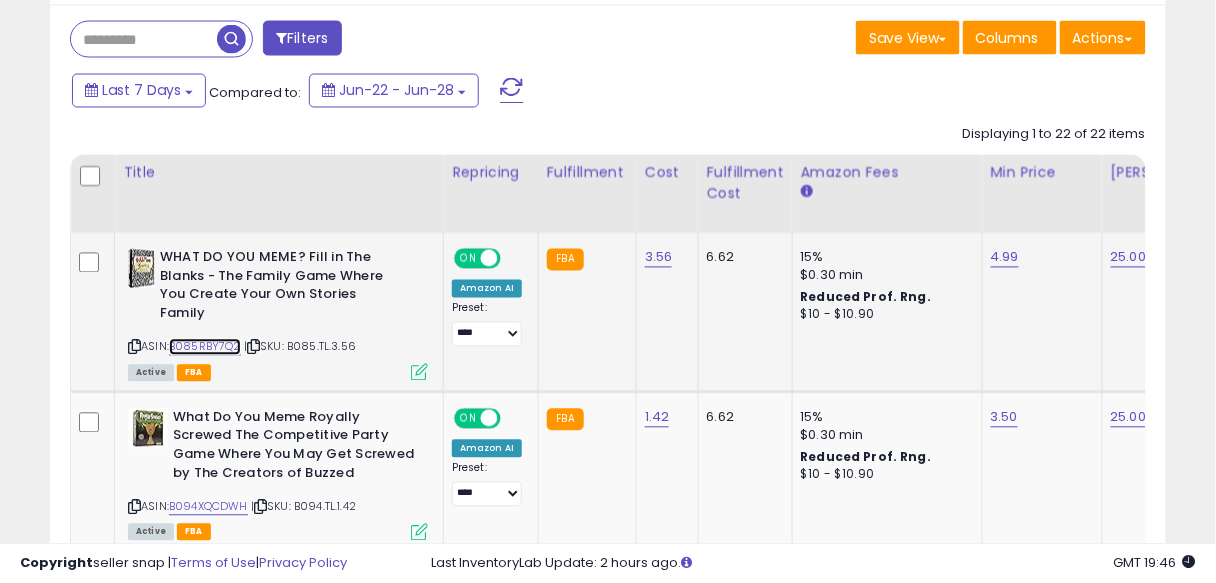 click on "B085RBY7Q2" at bounding box center (205, 347) 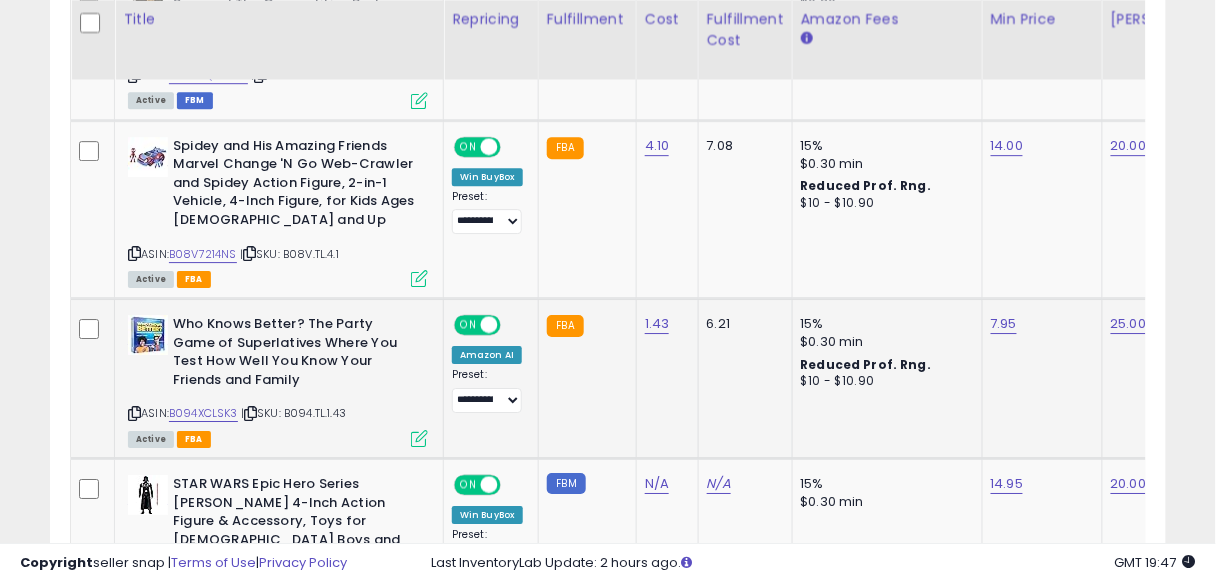 scroll, scrollTop: 1467, scrollLeft: 0, axis: vertical 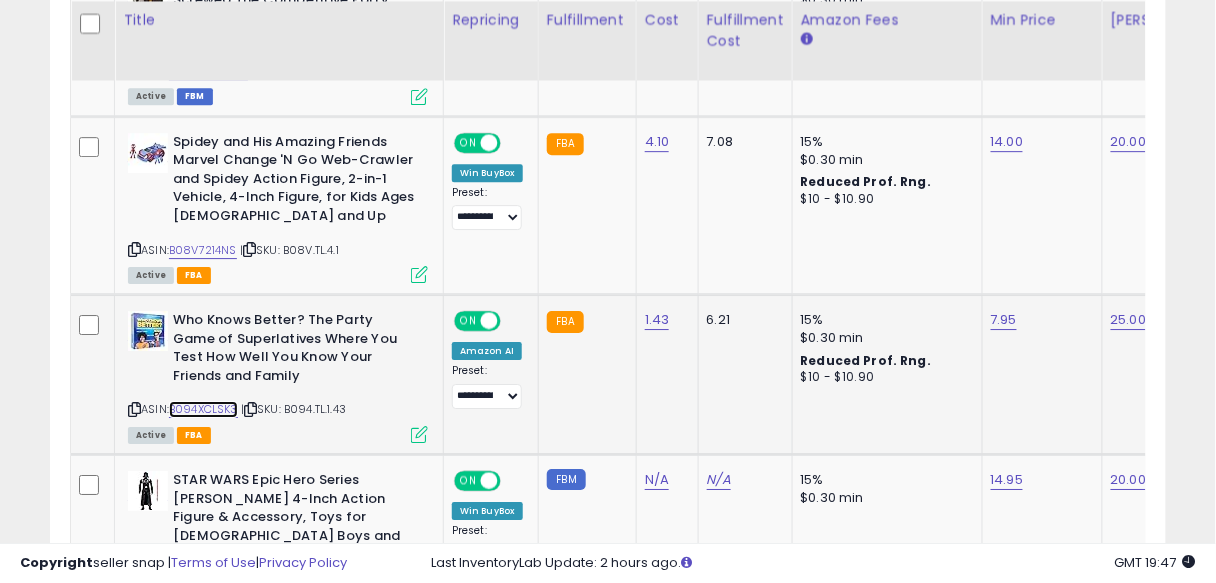 click on "B094XCLSK3" at bounding box center [203, 409] 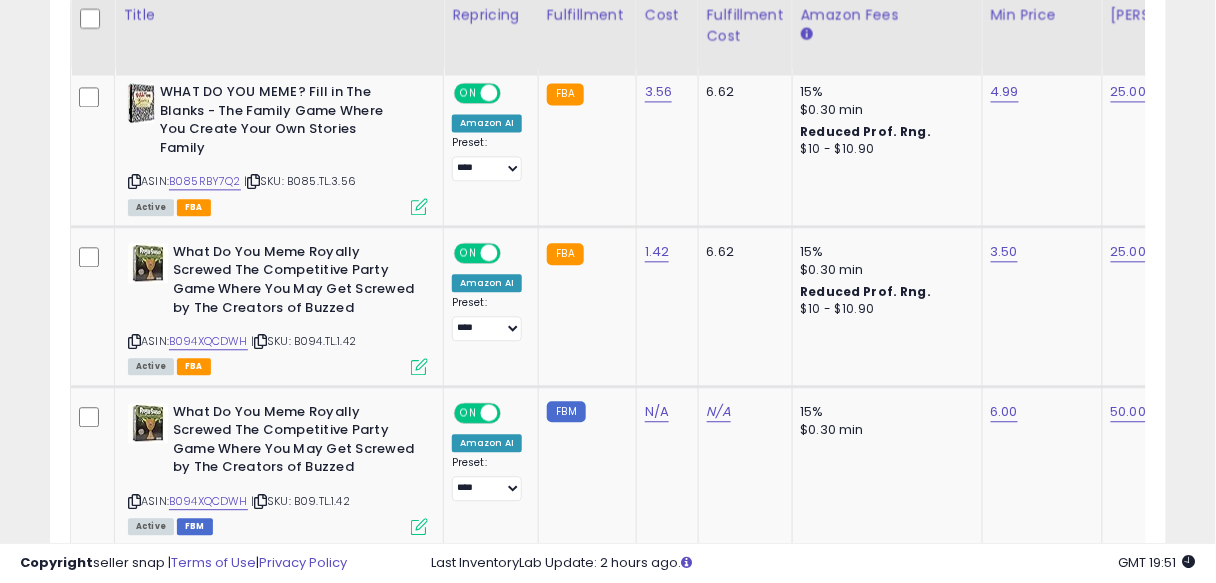 scroll, scrollTop: 1031, scrollLeft: 0, axis: vertical 